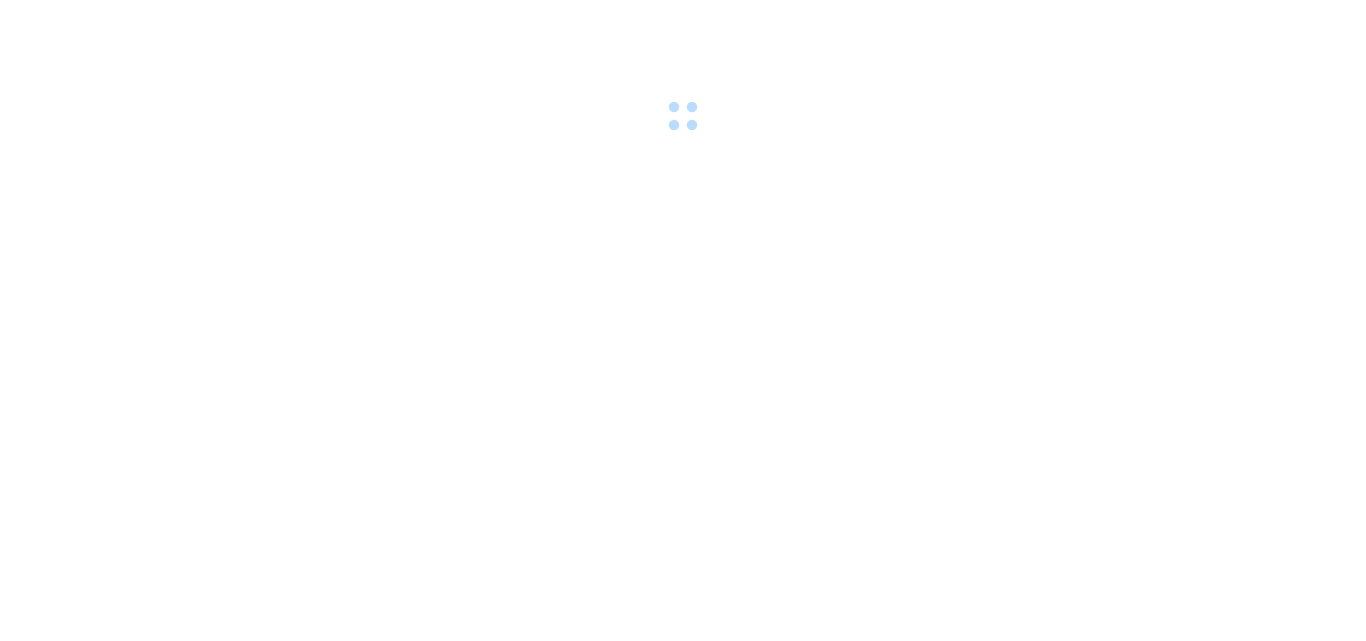 scroll, scrollTop: 0, scrollLeft: 0, axis: both 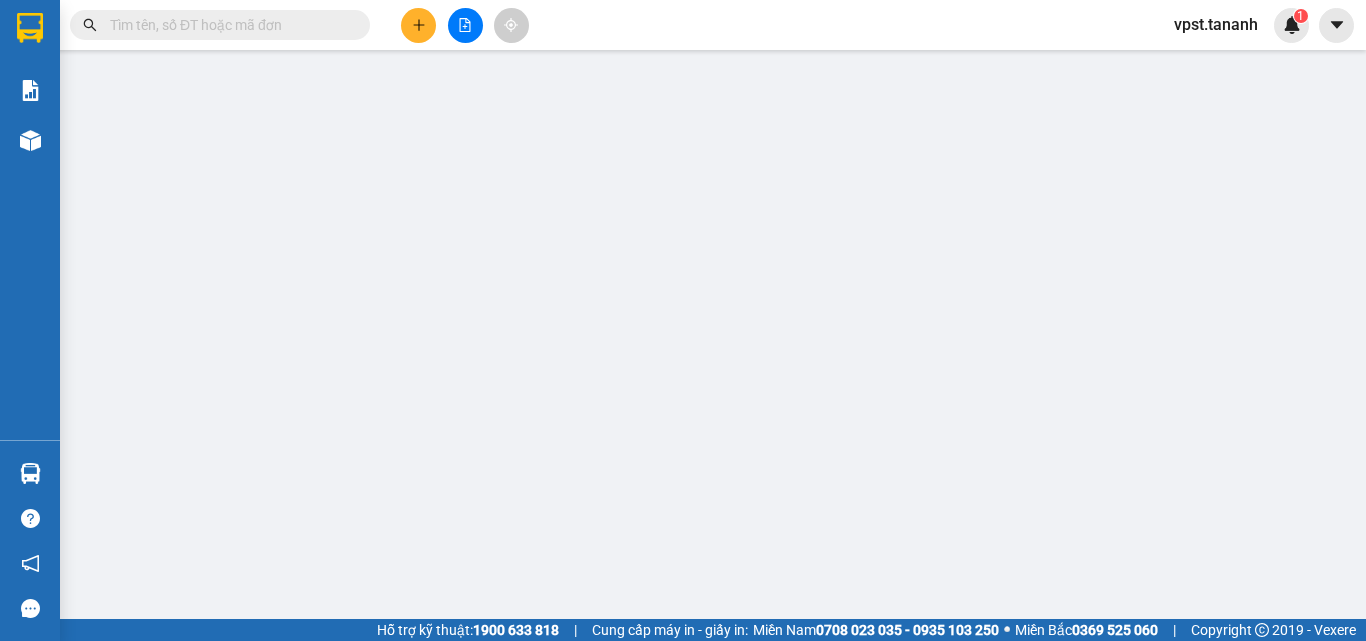 click at bounding box center [465, 25] 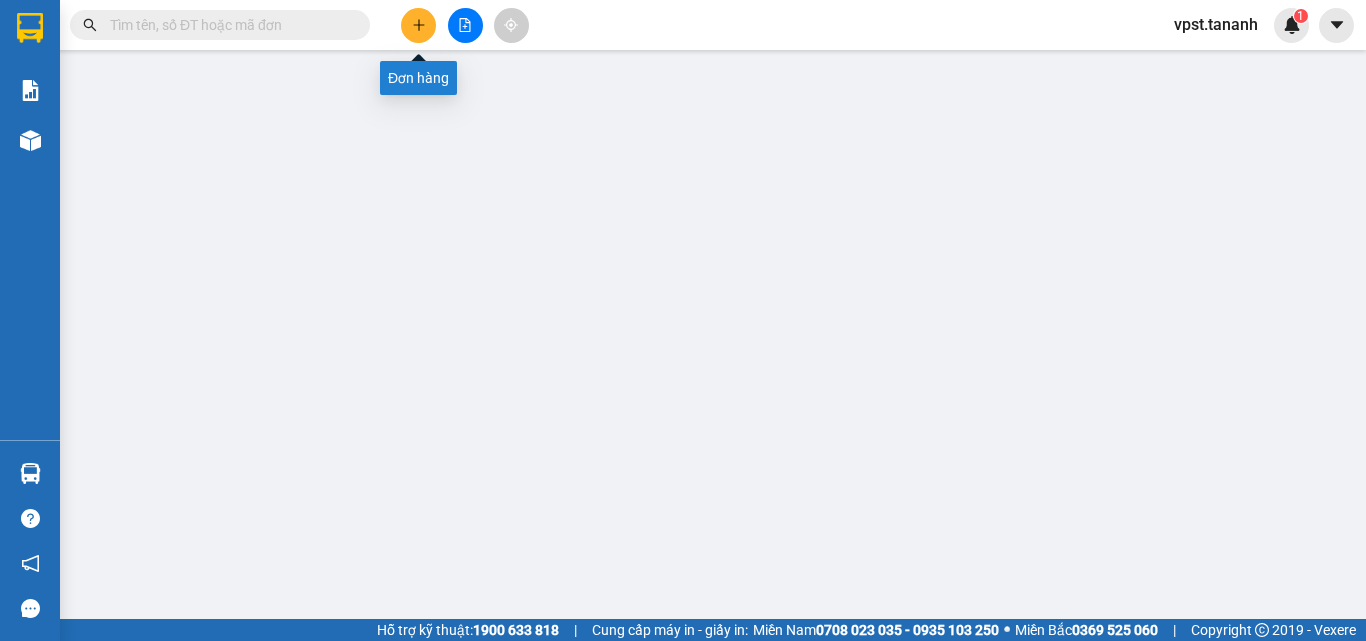 click 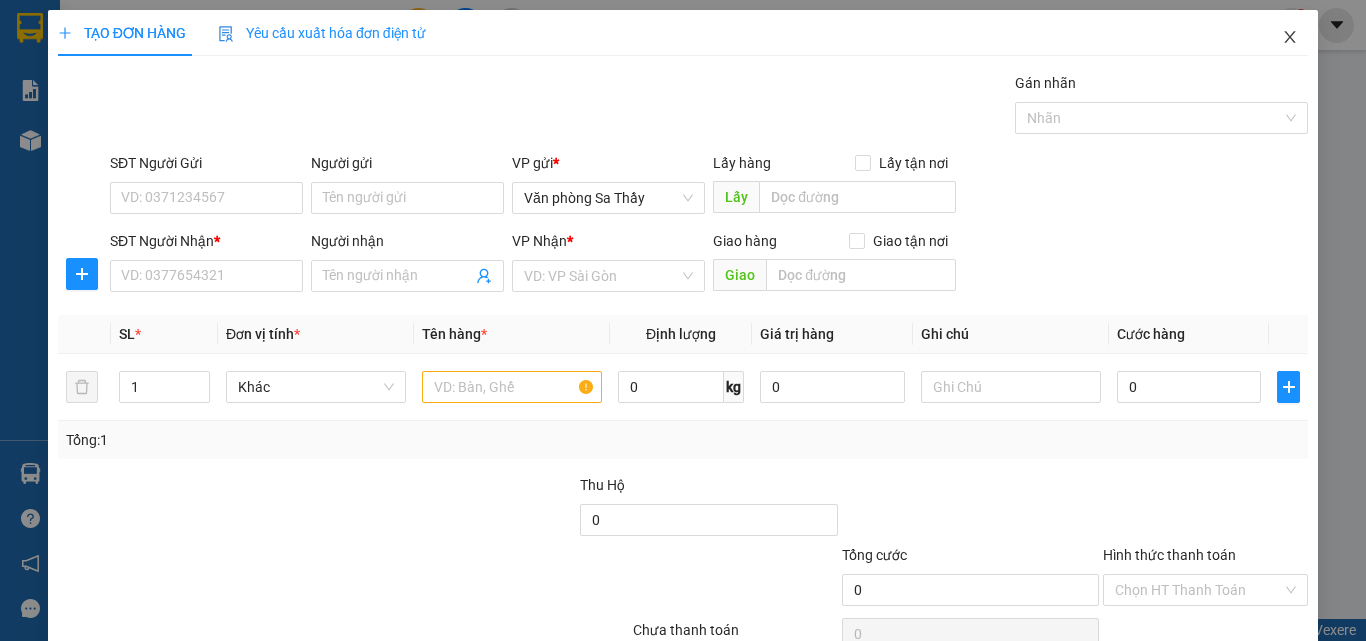 click at bounding box center (1290, 38) 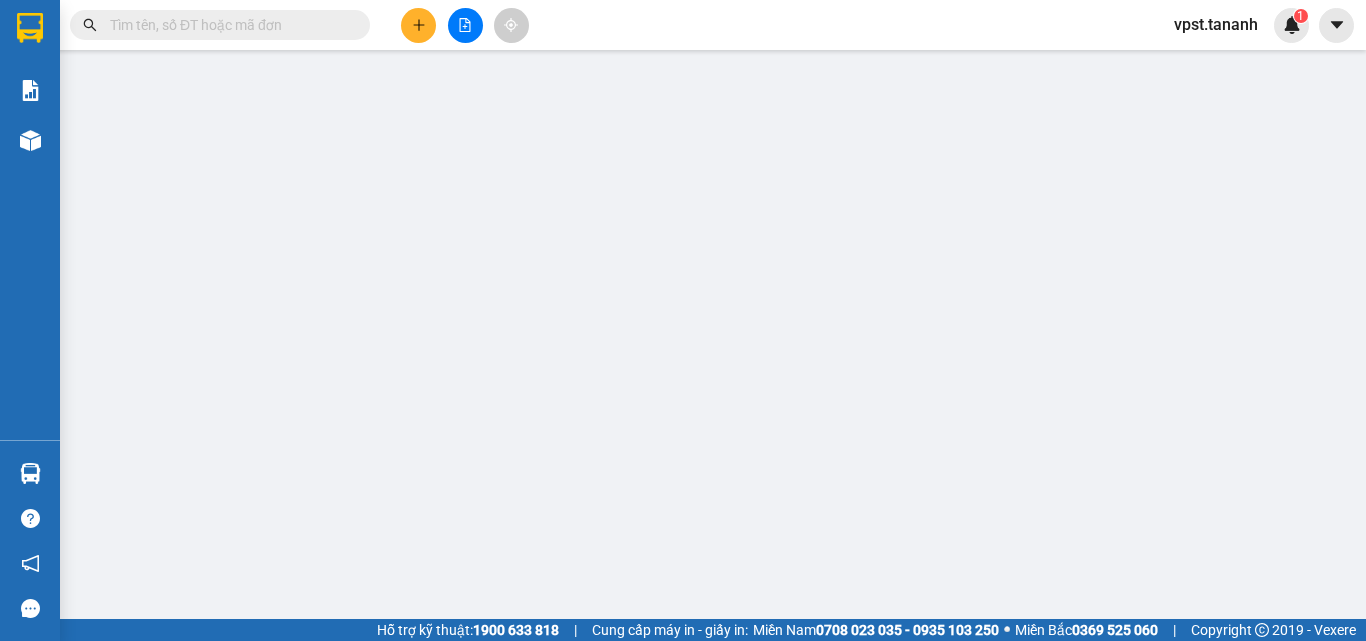 click at bounding box center (465, 25) 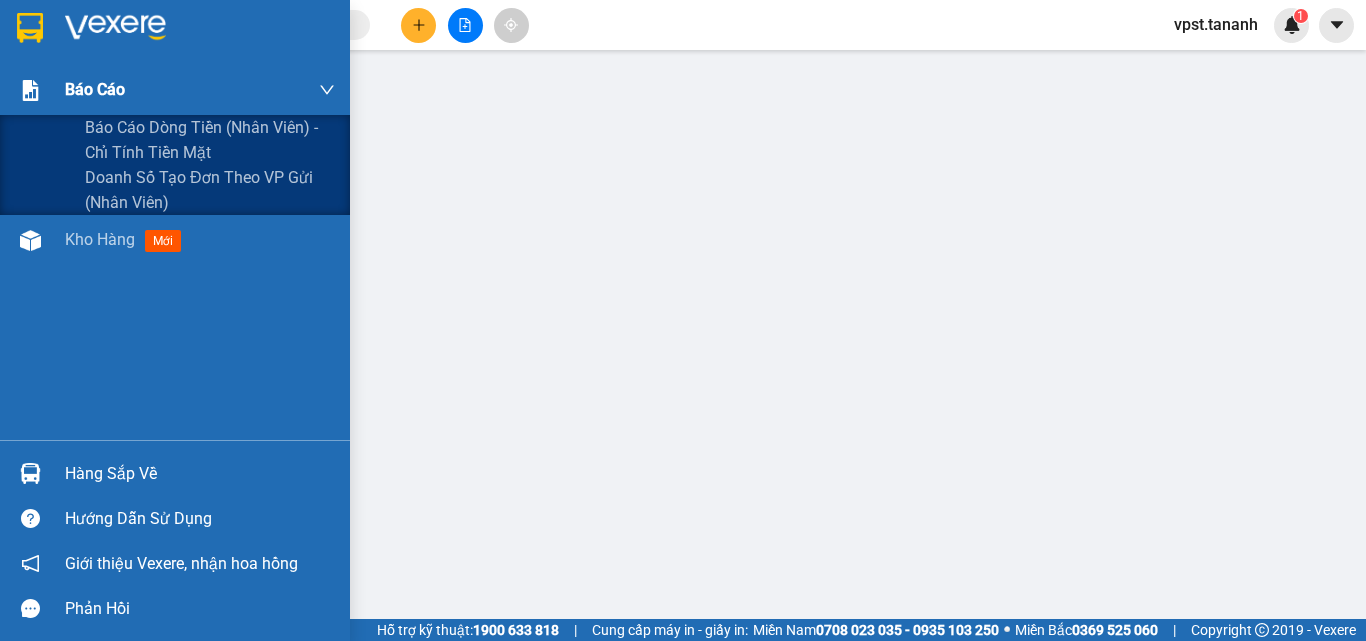 click at bounding box center (30, 90) 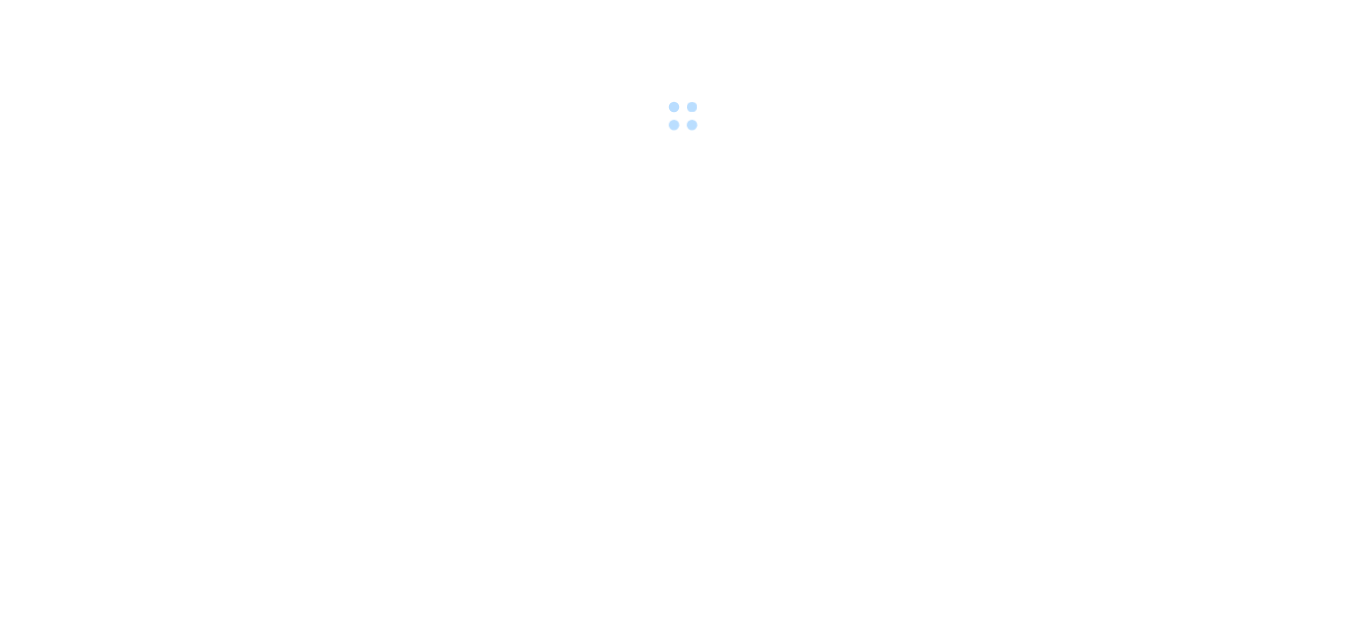 scroll, scrollTop: 0, scrollLeft: 0, axis: both 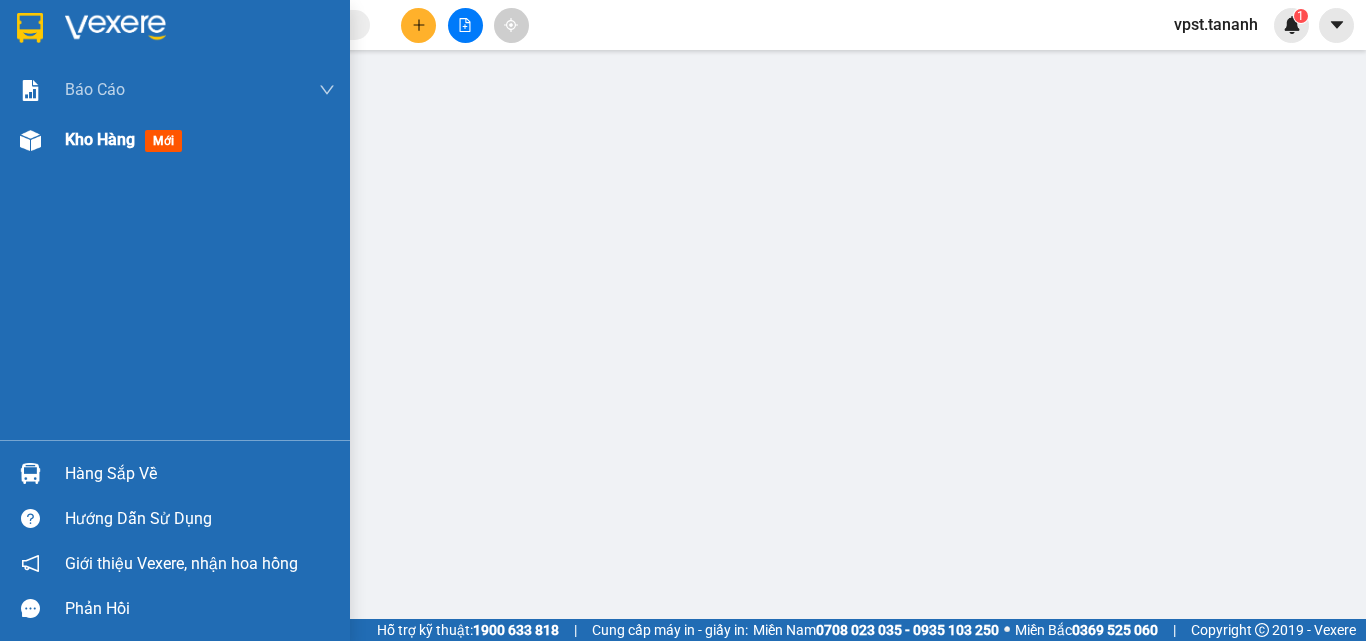 click on "Kho hàng mới" at bounding box center [200, 140] 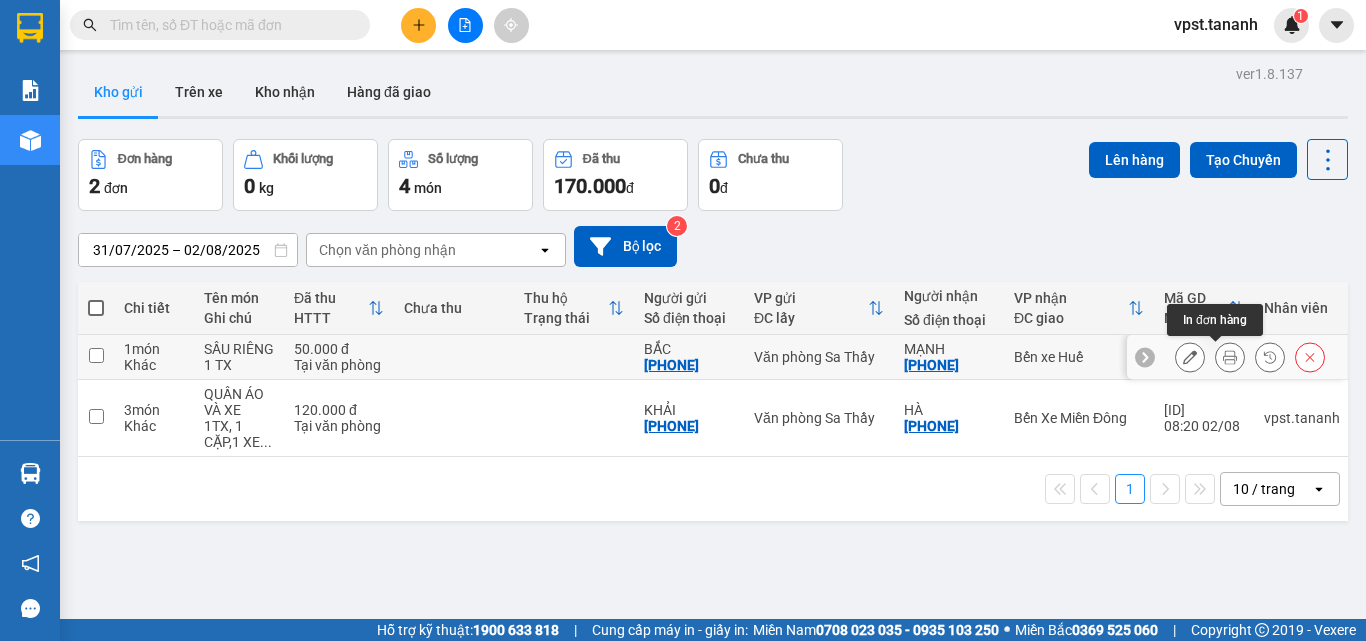 click 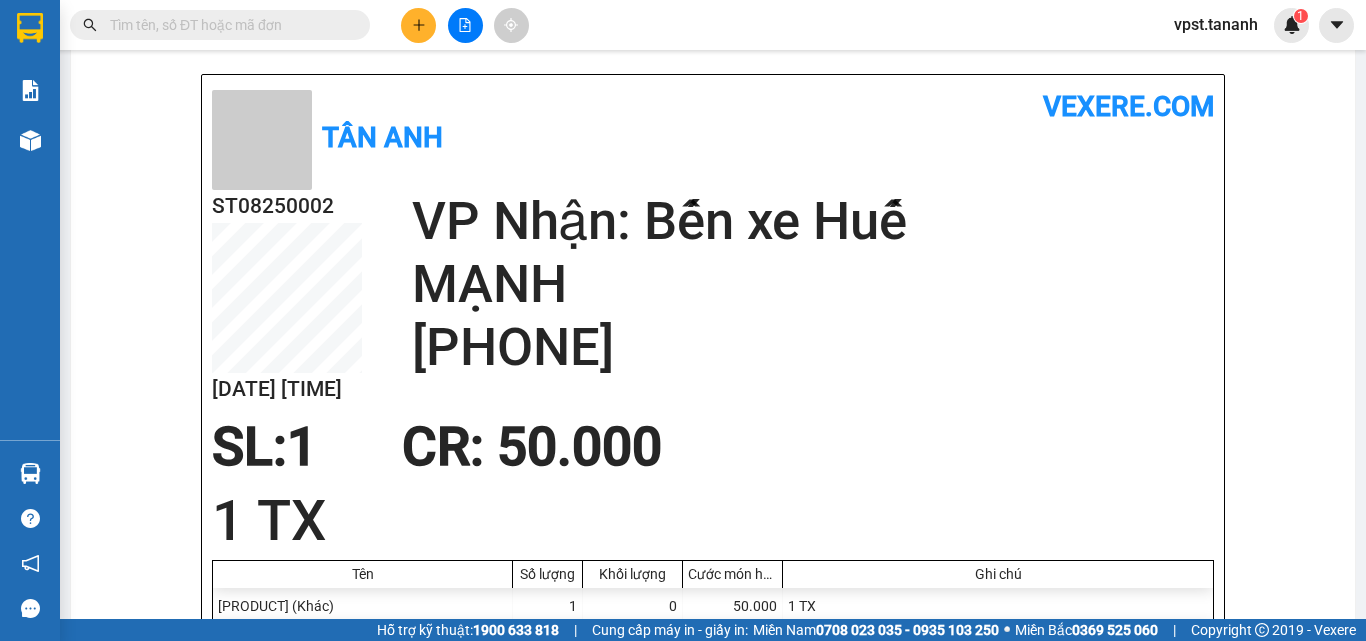 scroll, scrollTop: 0, scrollLeft: 0, axis: both 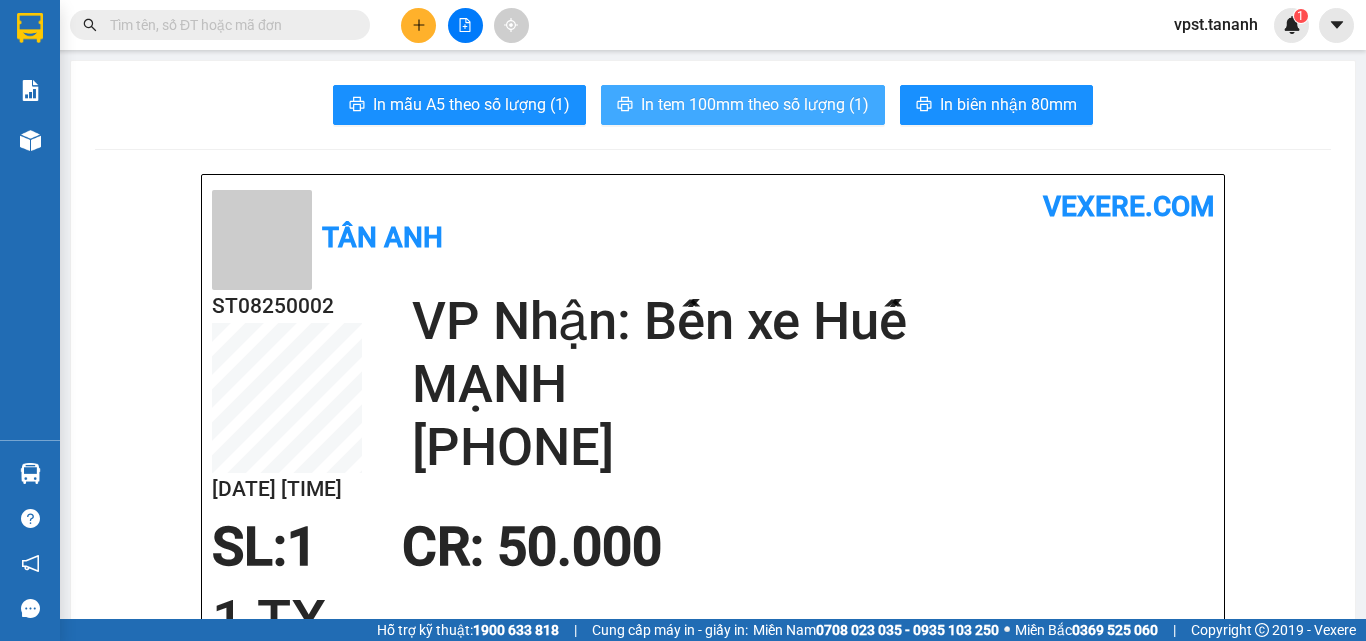 click on "In tem 100mm theo số lượng
(1)" at bounding box center (755, 104) 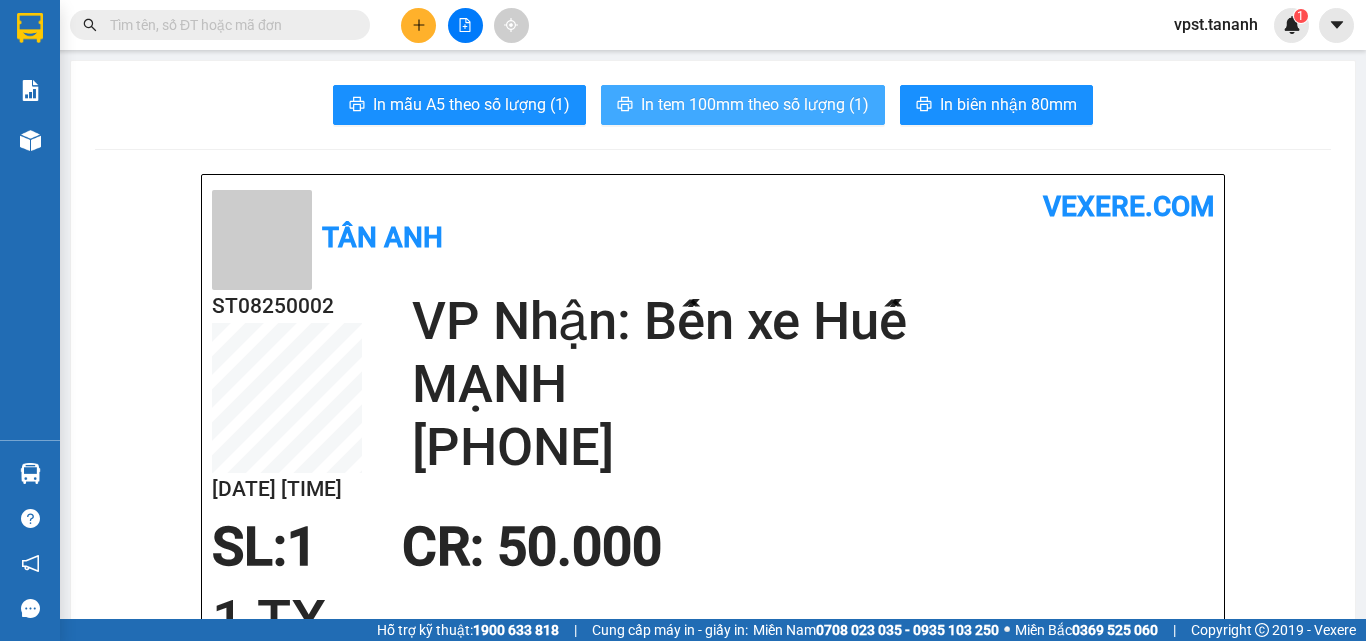 scroll, scrollTop: 0, scrollLeft: 0, axis: both 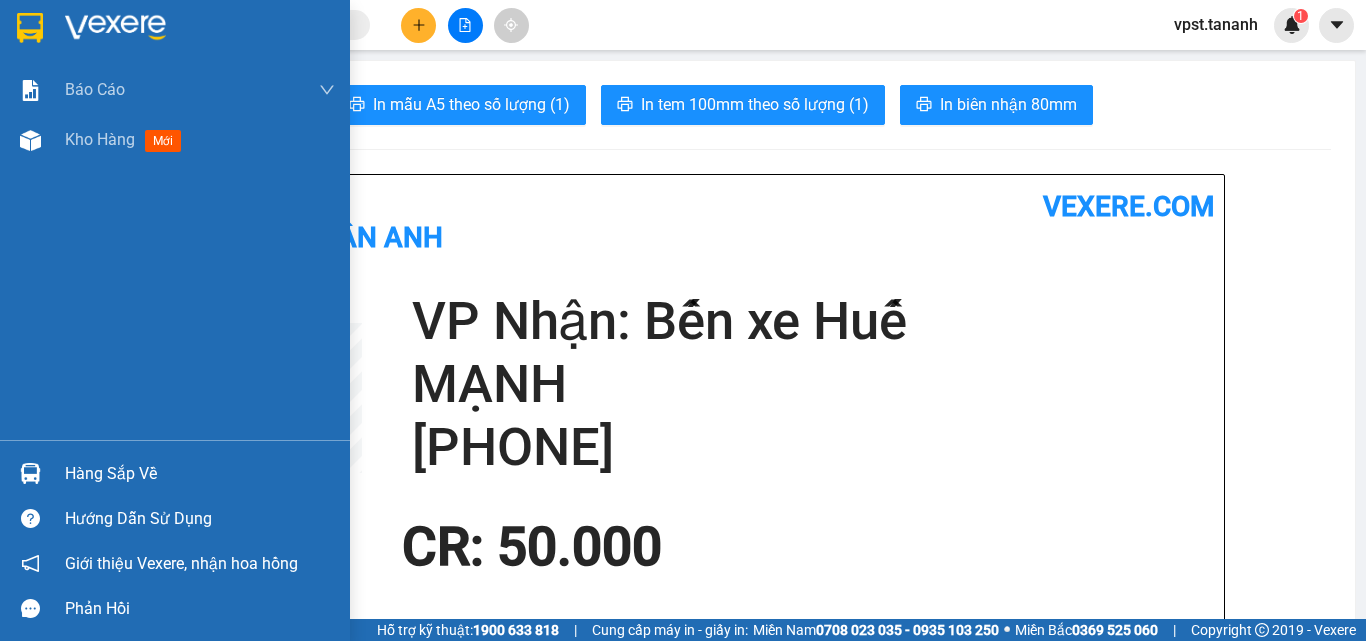 click at bounding box center [30, 28] 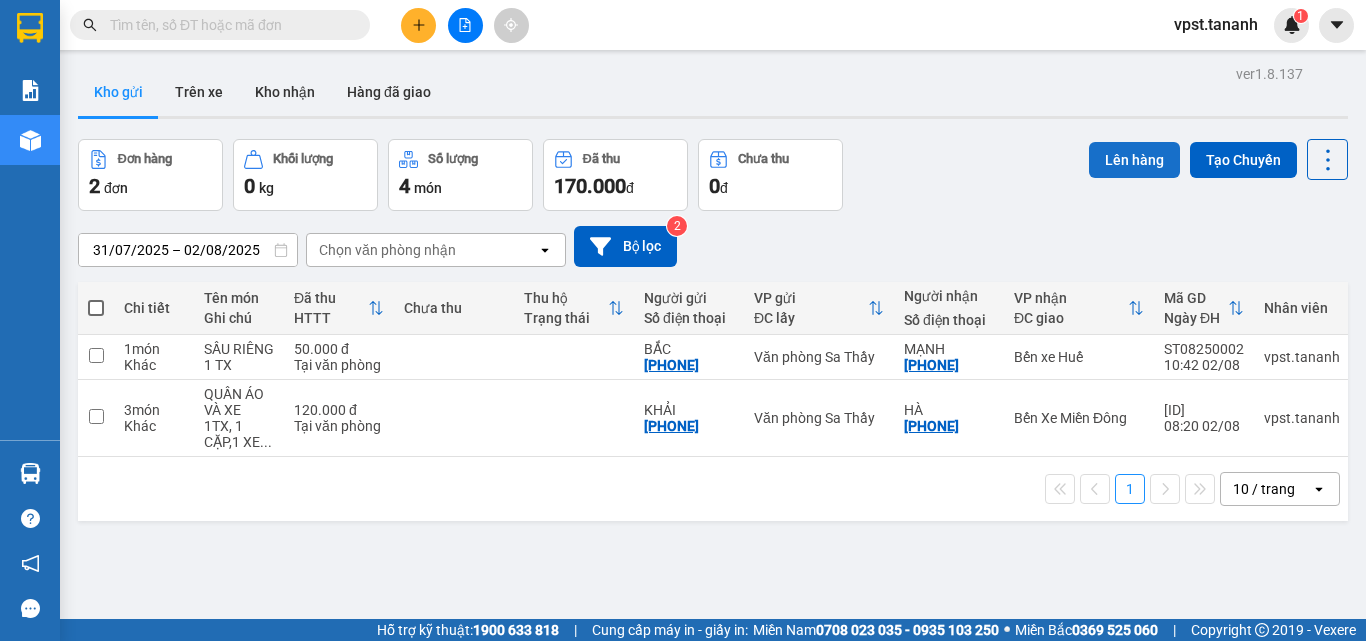 click on "Lên hàng" at bounding box center [1134, 160] 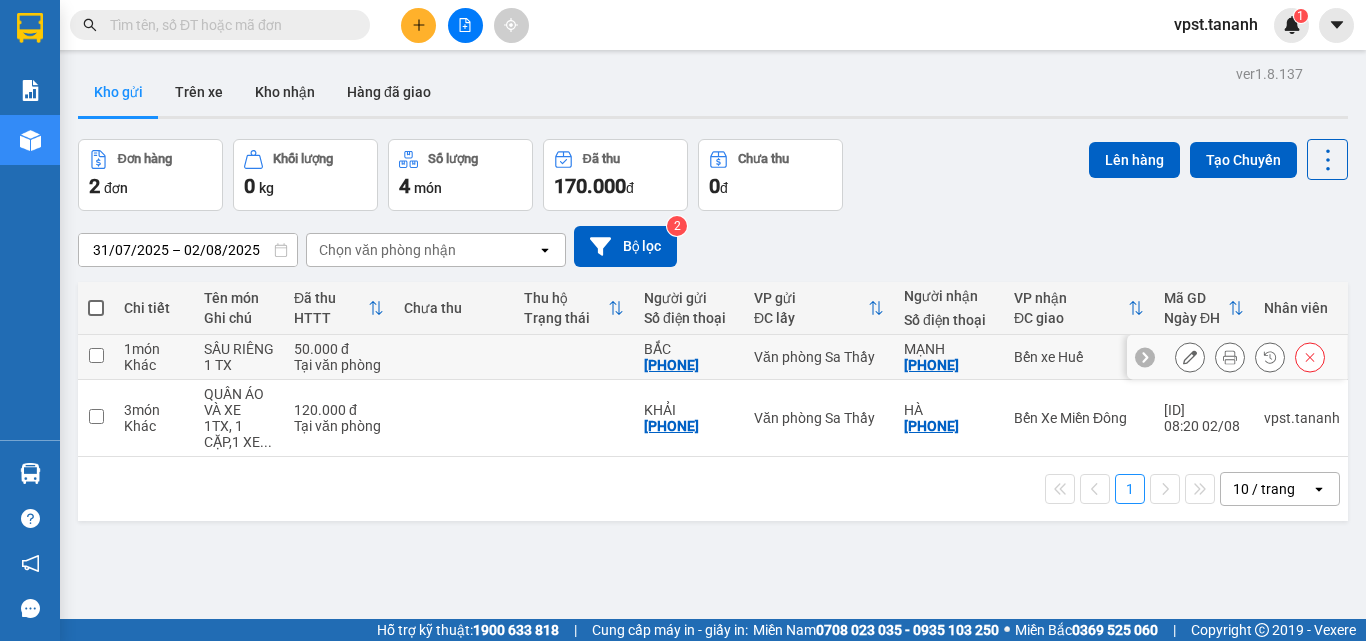 click at bounding box center (96, 355) 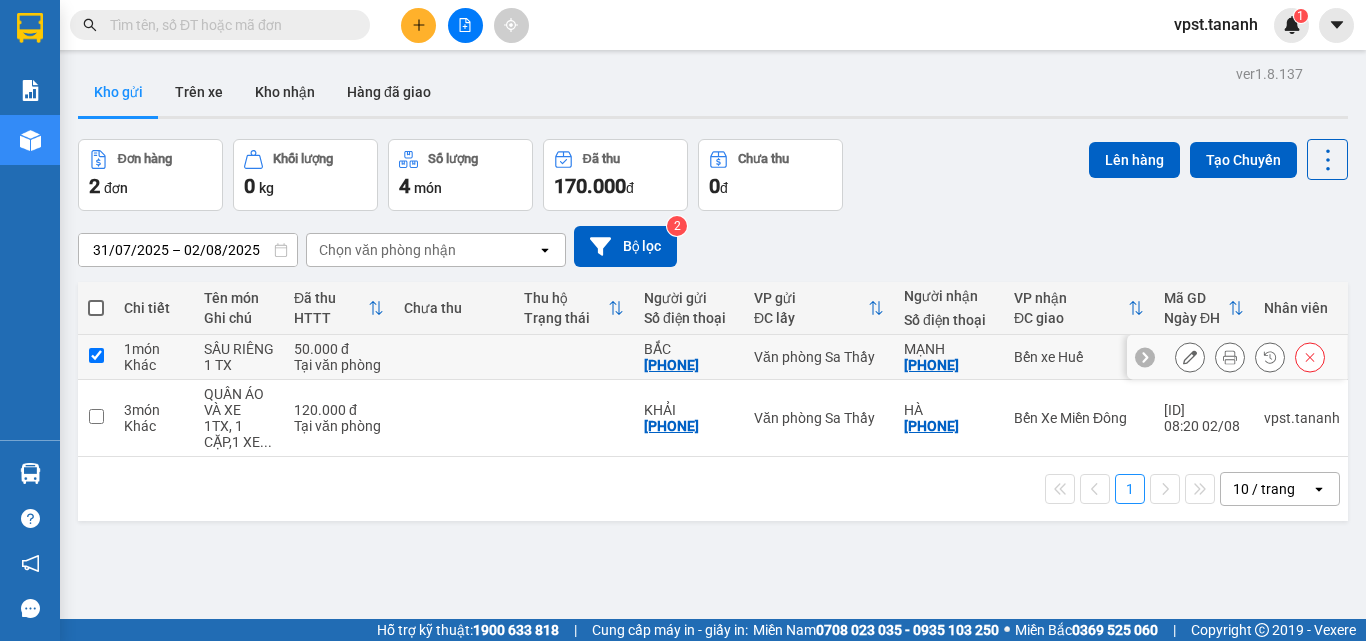 checkbox on "true" 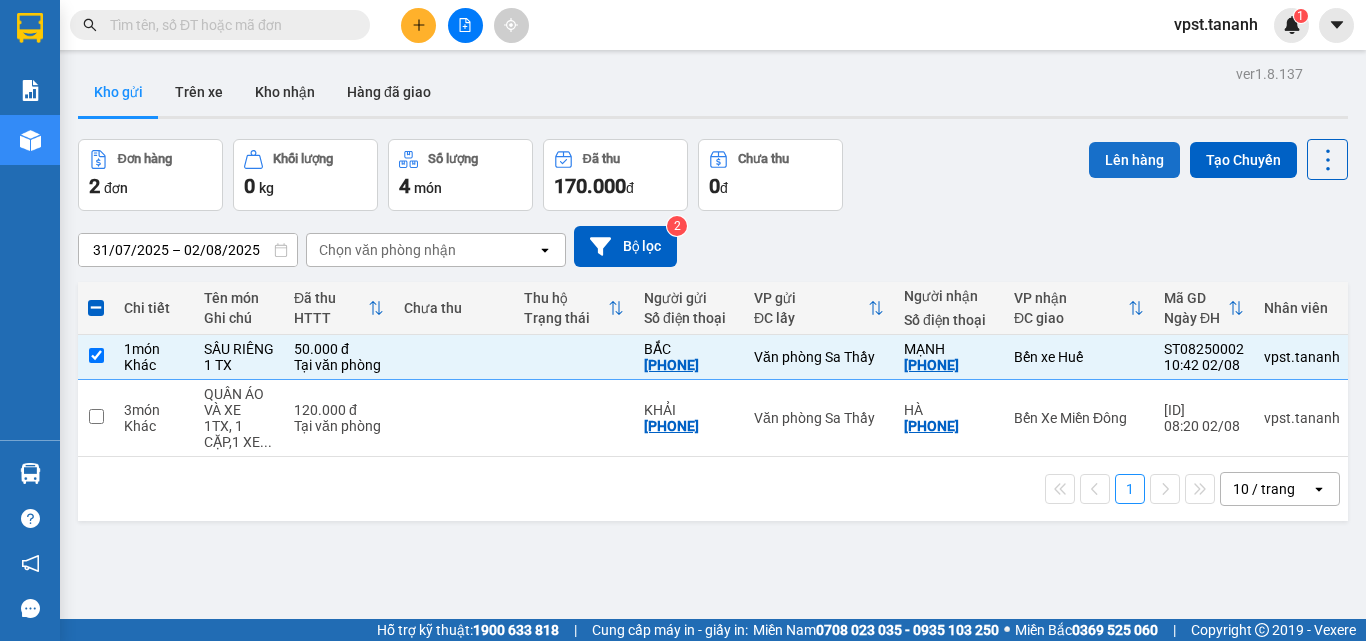 click on "Lên hàng" at bounding box center (1134, 160) 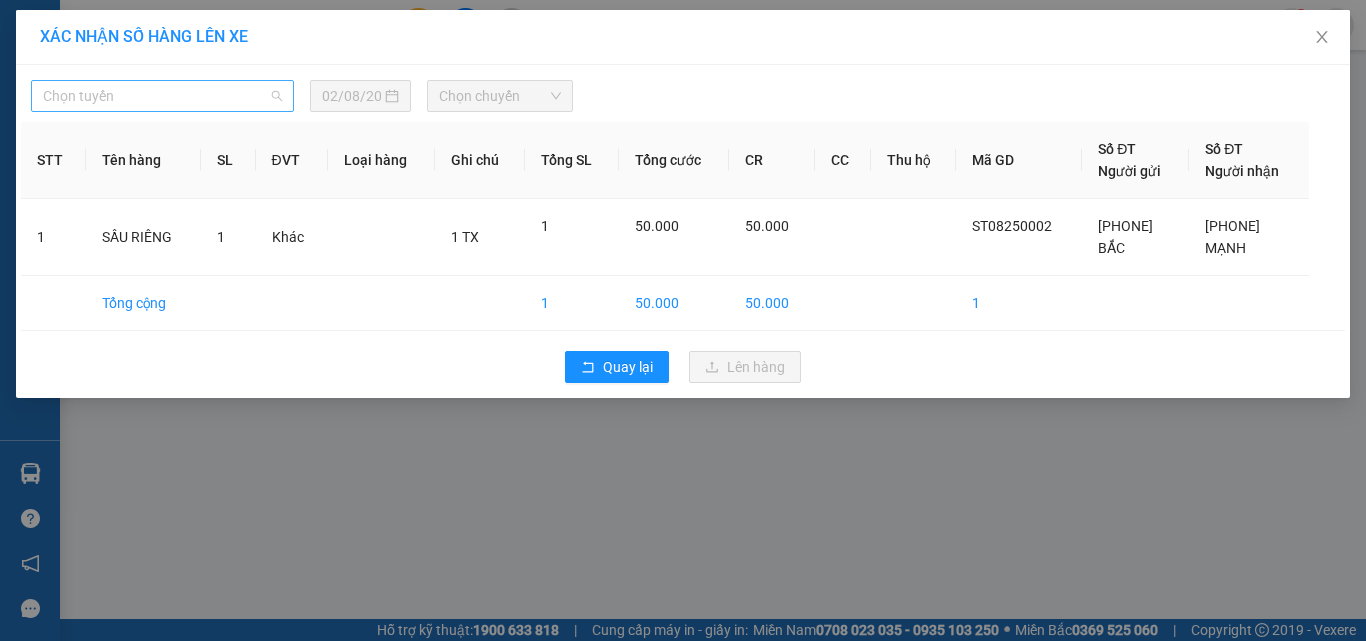 click on "Chọn tuyến" at bounding box center [162, 96] 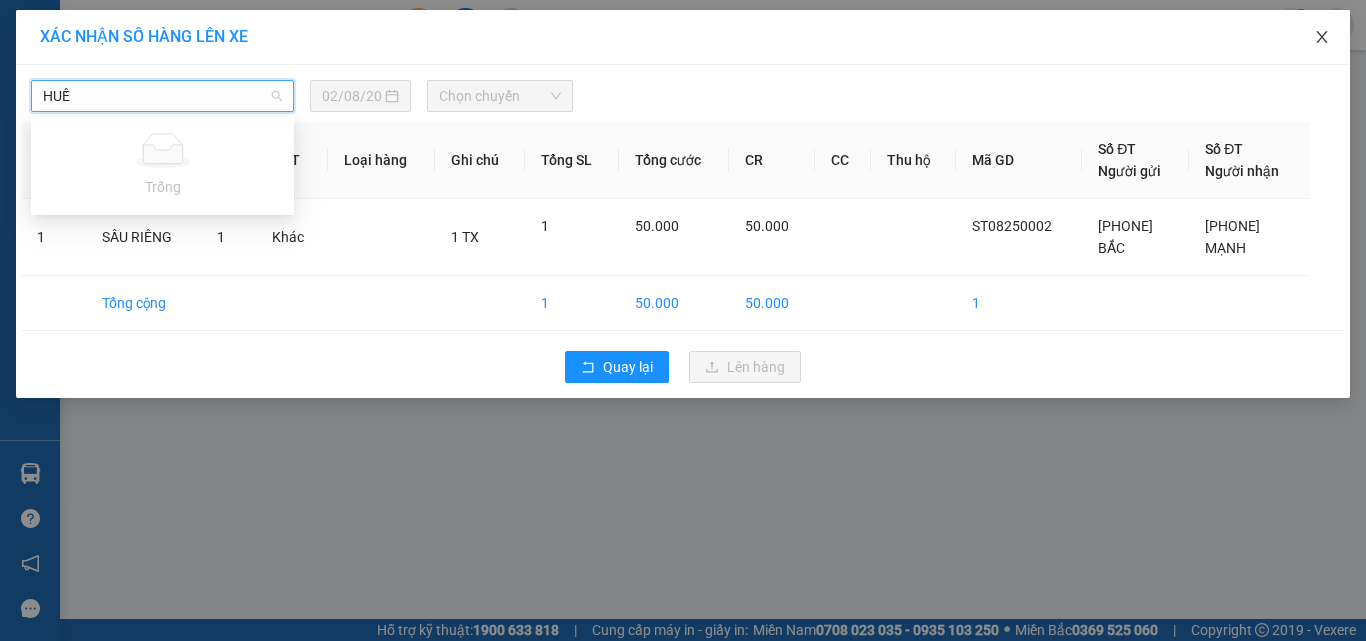 type on "HUẾ" 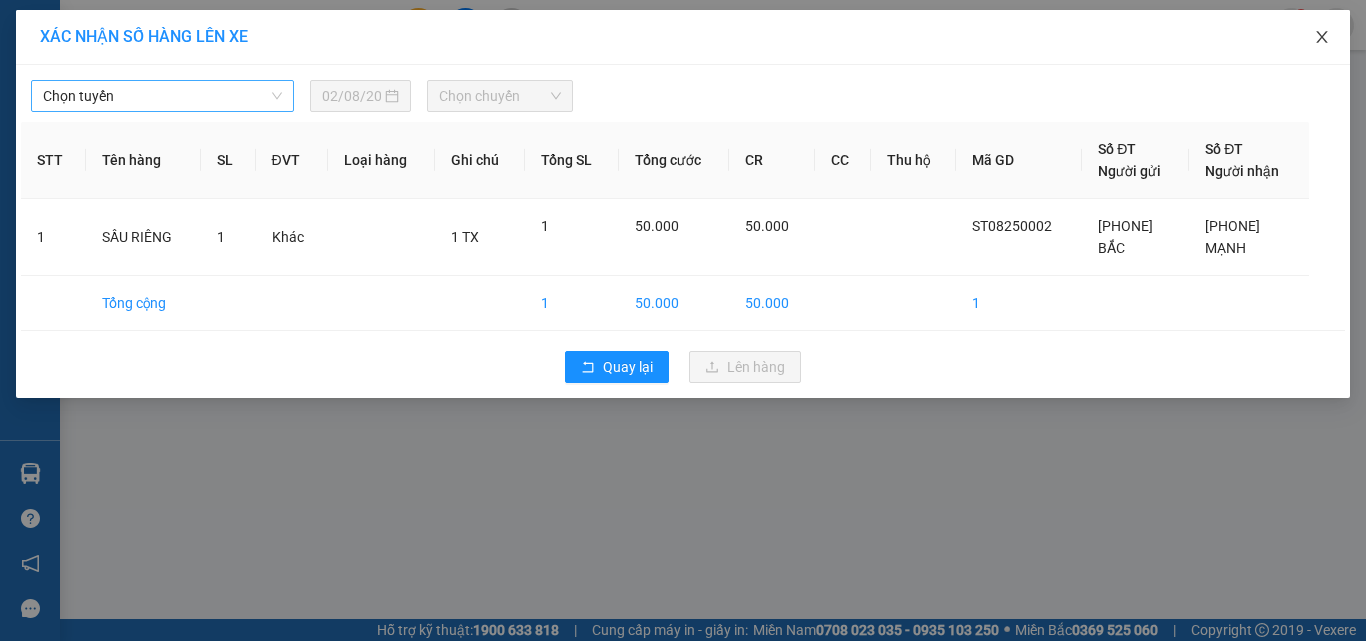 click 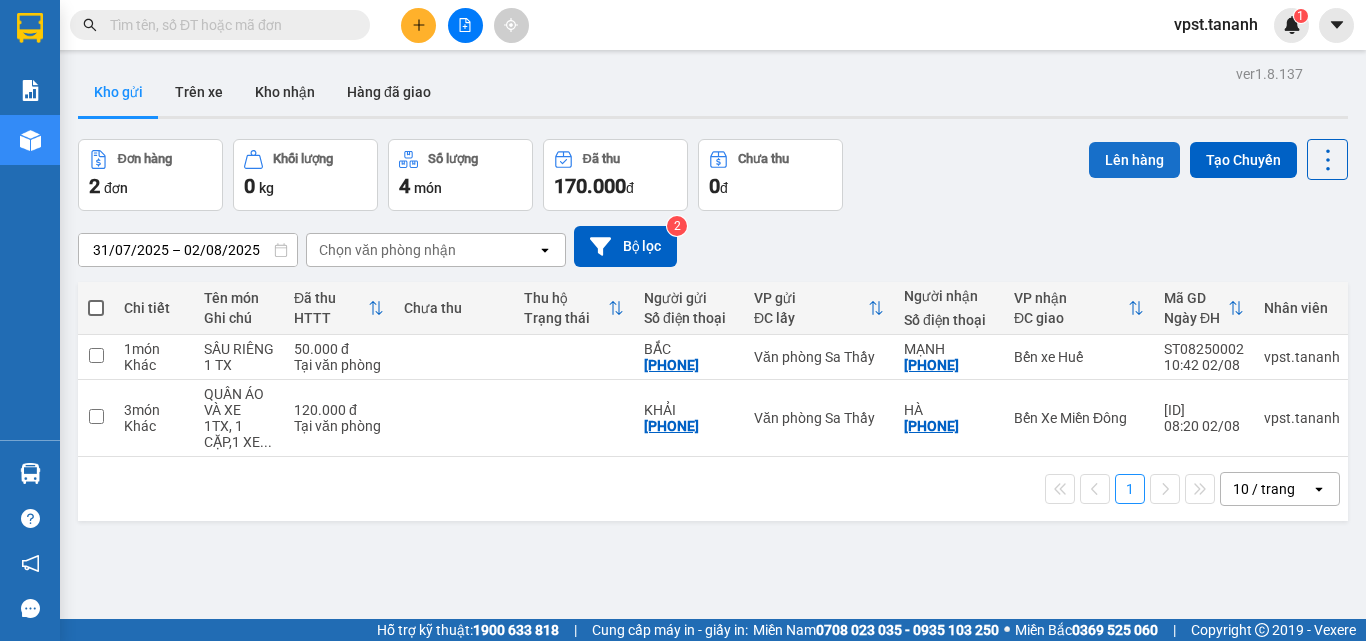 click on "Lên hàng" at bounding box center (1134, 160) 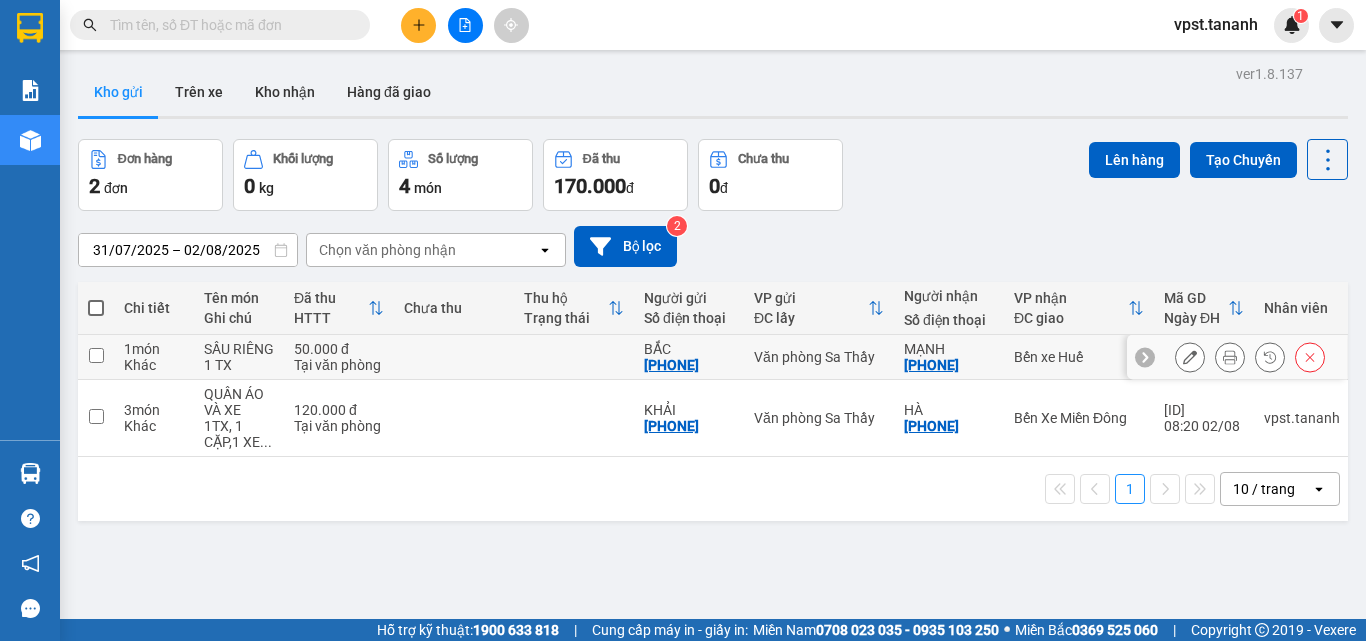 click at bounding box center (96, 357) 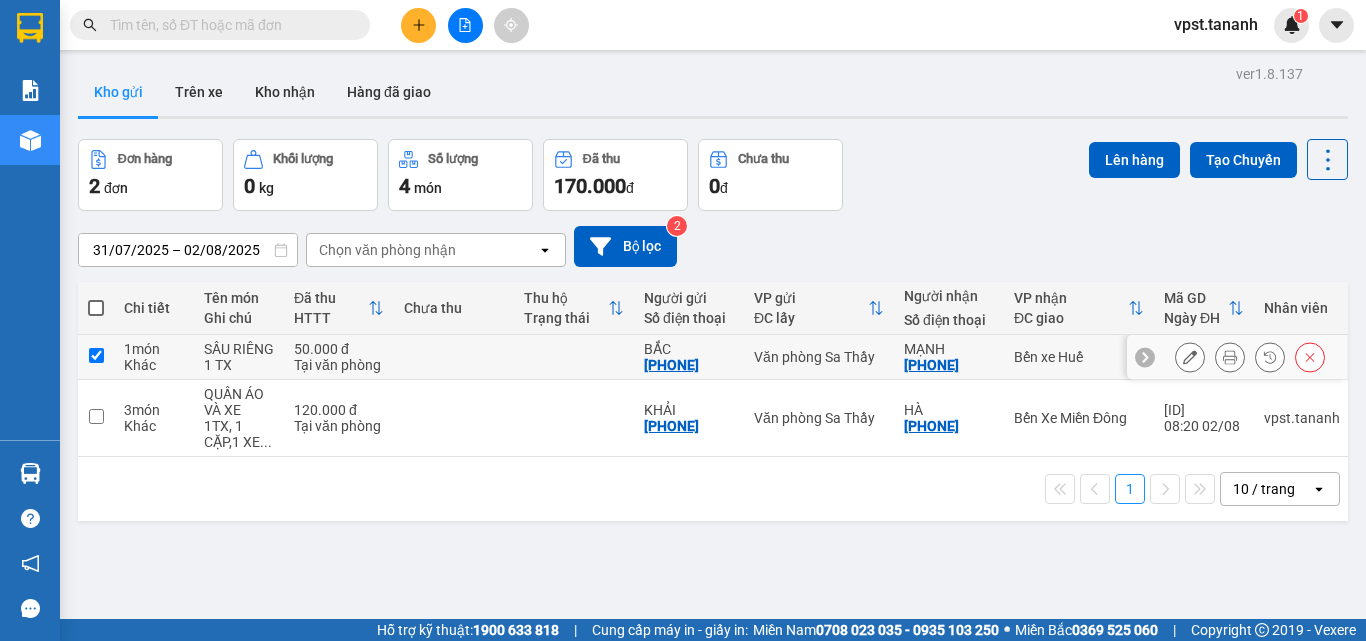 checkbox on "true" 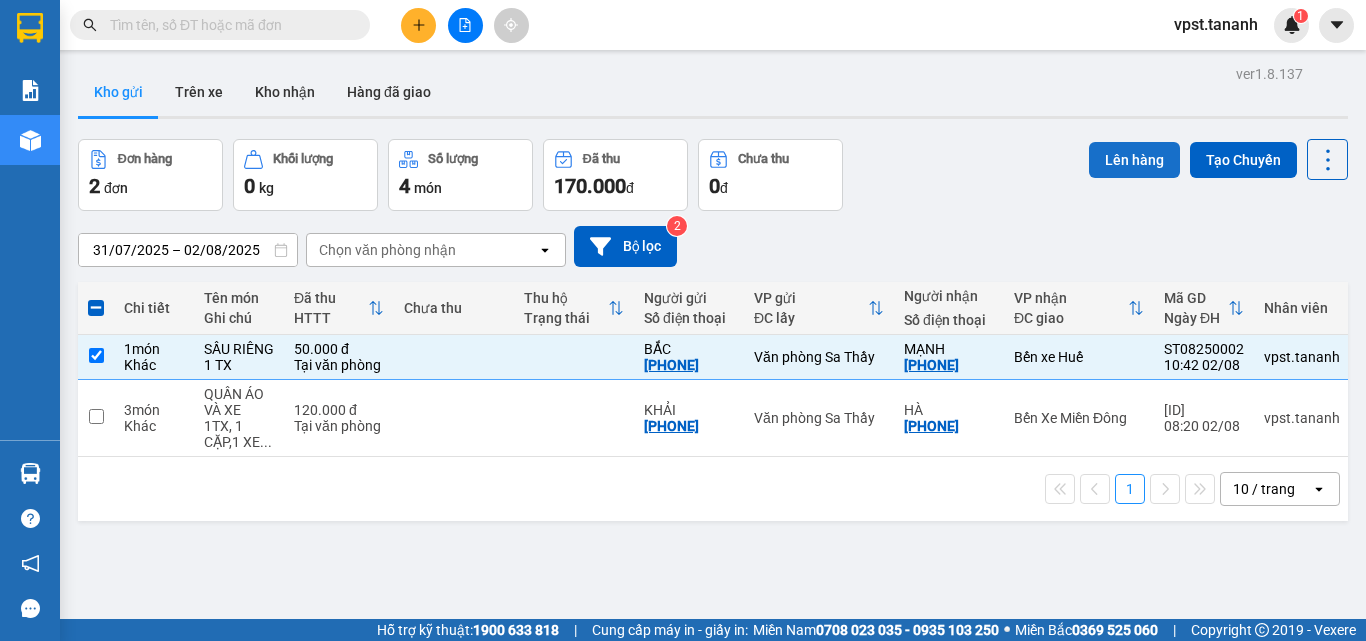 click on "Lên hàng" at bounding box center [1134, 160] 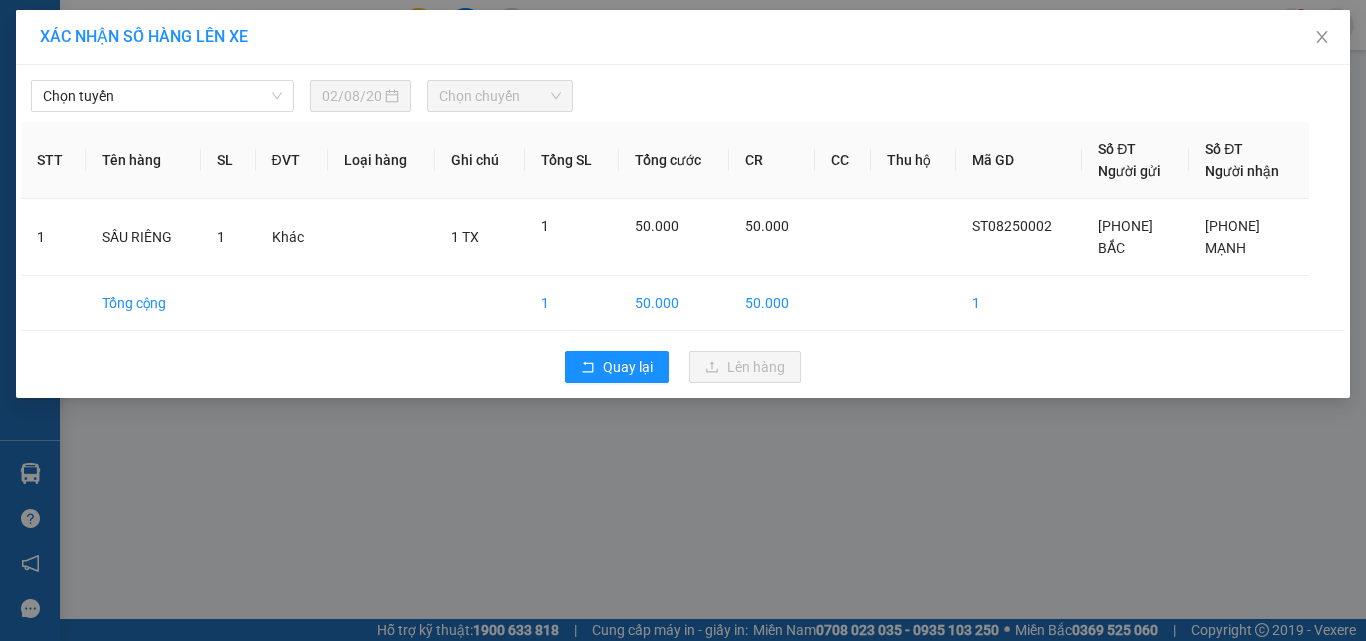 click on "Chọn chuyến" at bounding box center (500, 96) 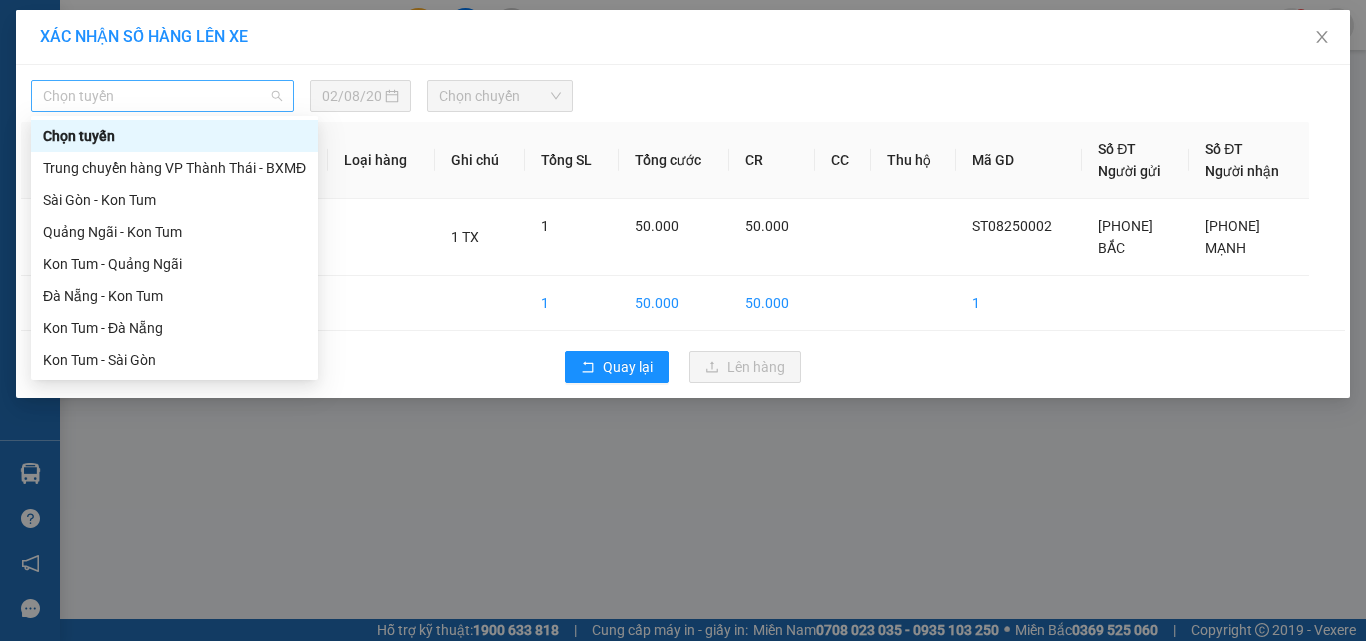 click on "Chọn tuyến" at bounding box center [162, 96] 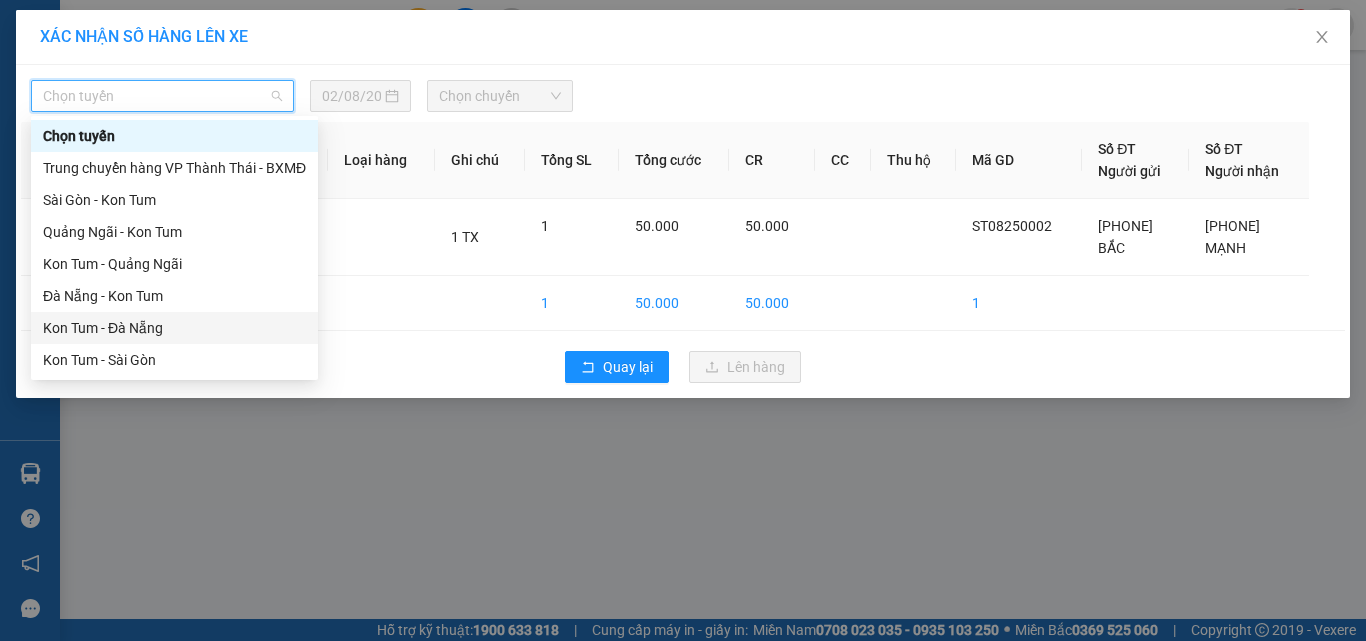 click on "Kon Tum - Đà Nẵng" at bounding box center (174, 328) 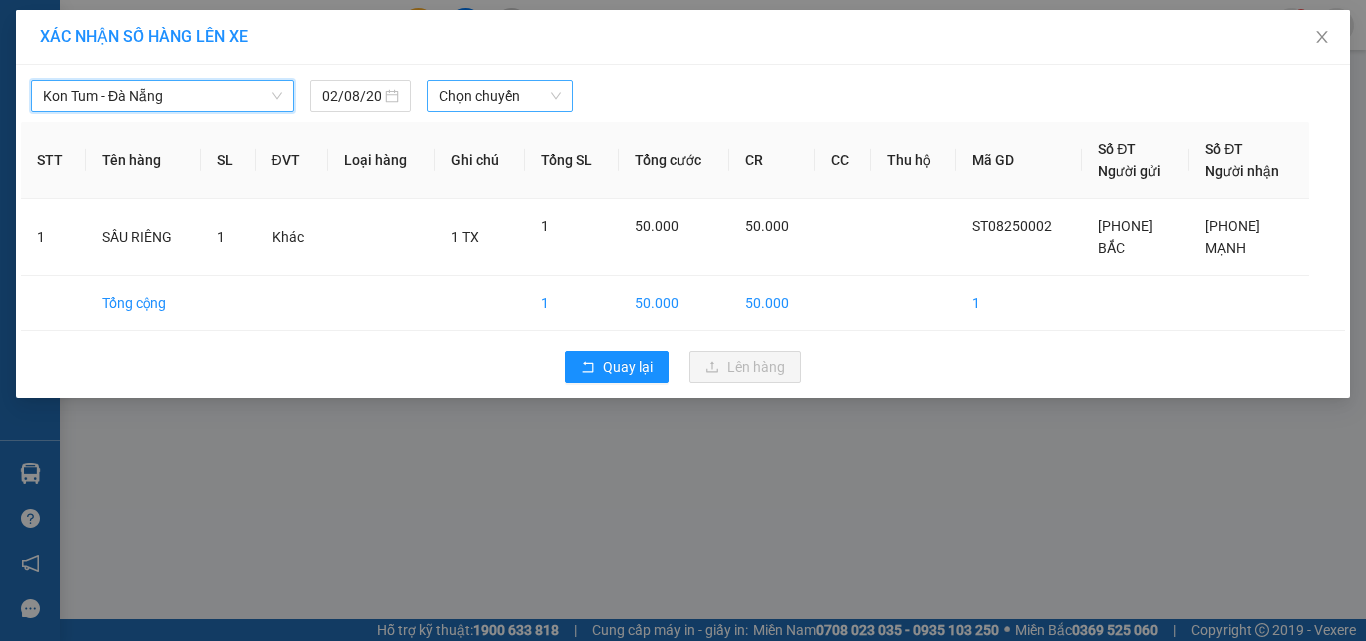 click on "Chọn chuyến" at bounding box center (500, 96) 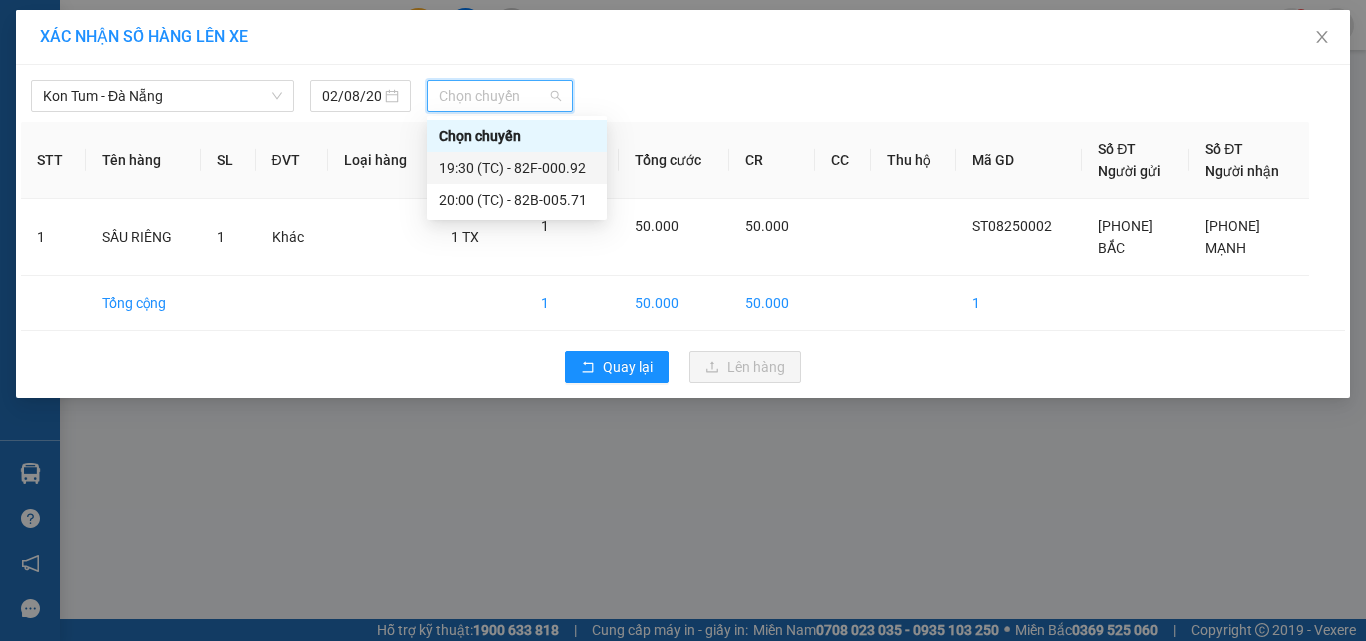 click on "[TIME] (TC) - [CODE]" at bounding box center [517, 168] 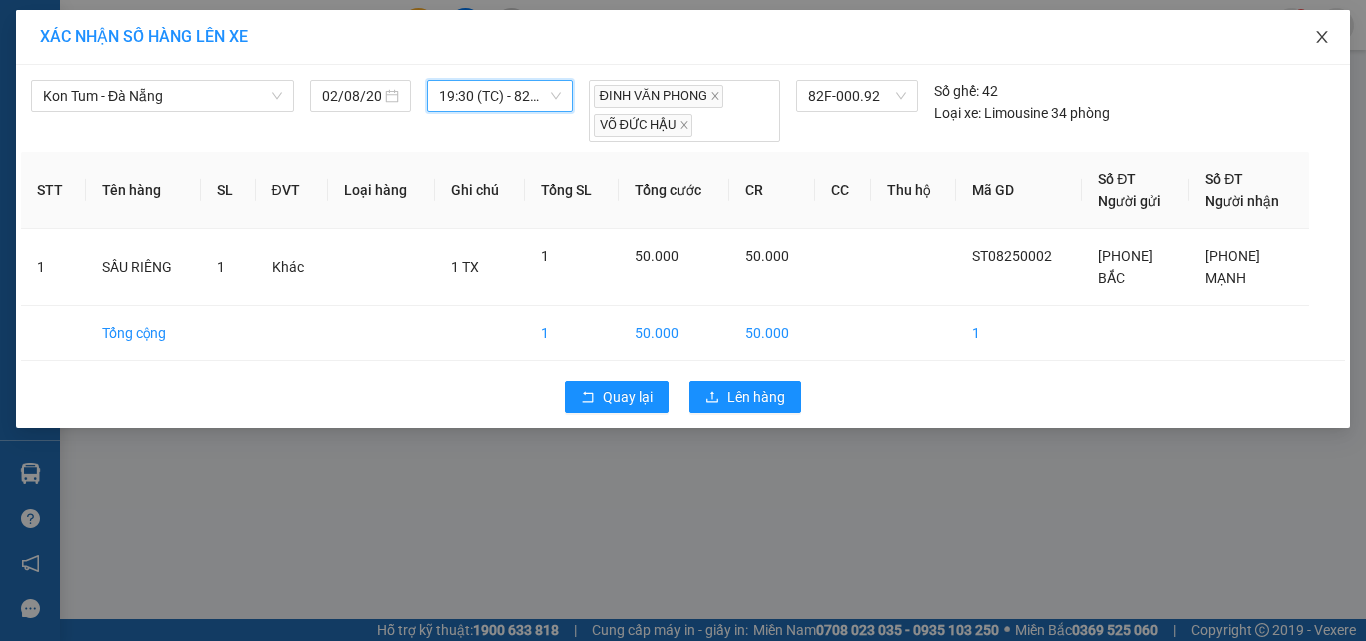 click 